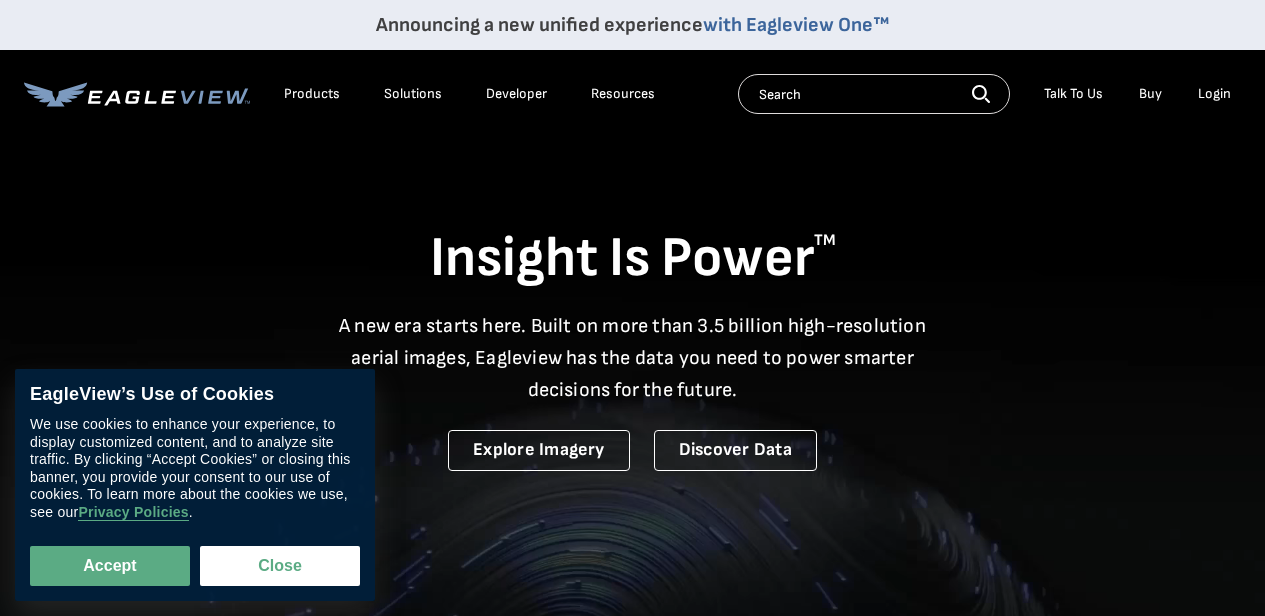 scroll, scrollTop: 0, scrollLeft: 0, axis: both 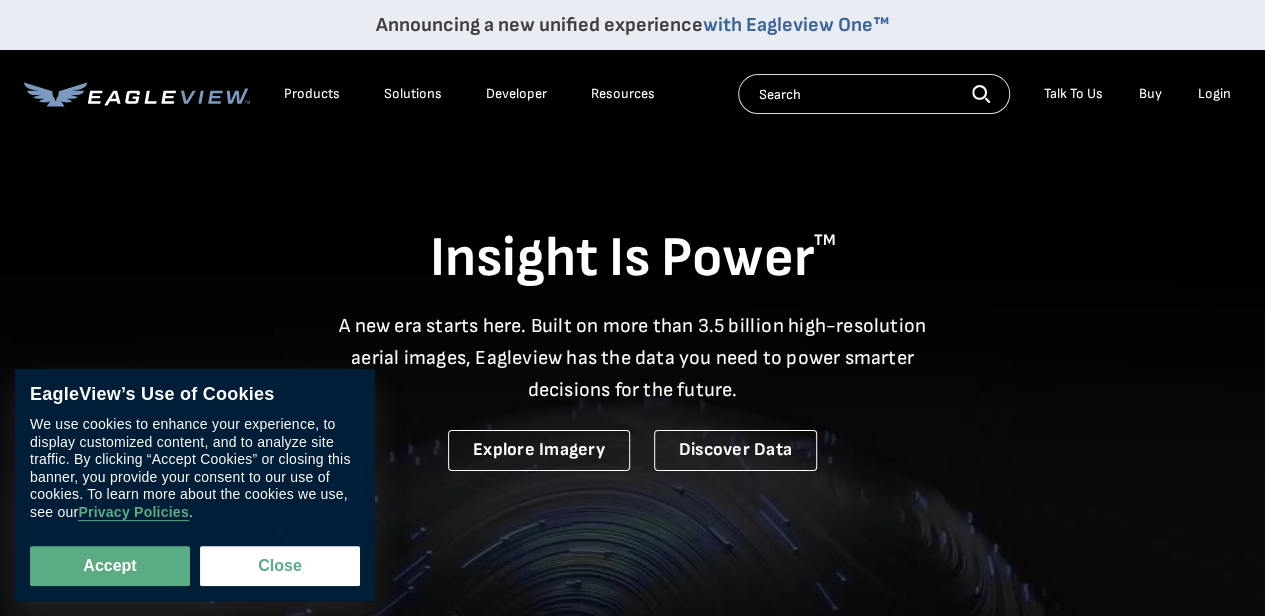 click on "Login" at bounding box center [1214, 94] 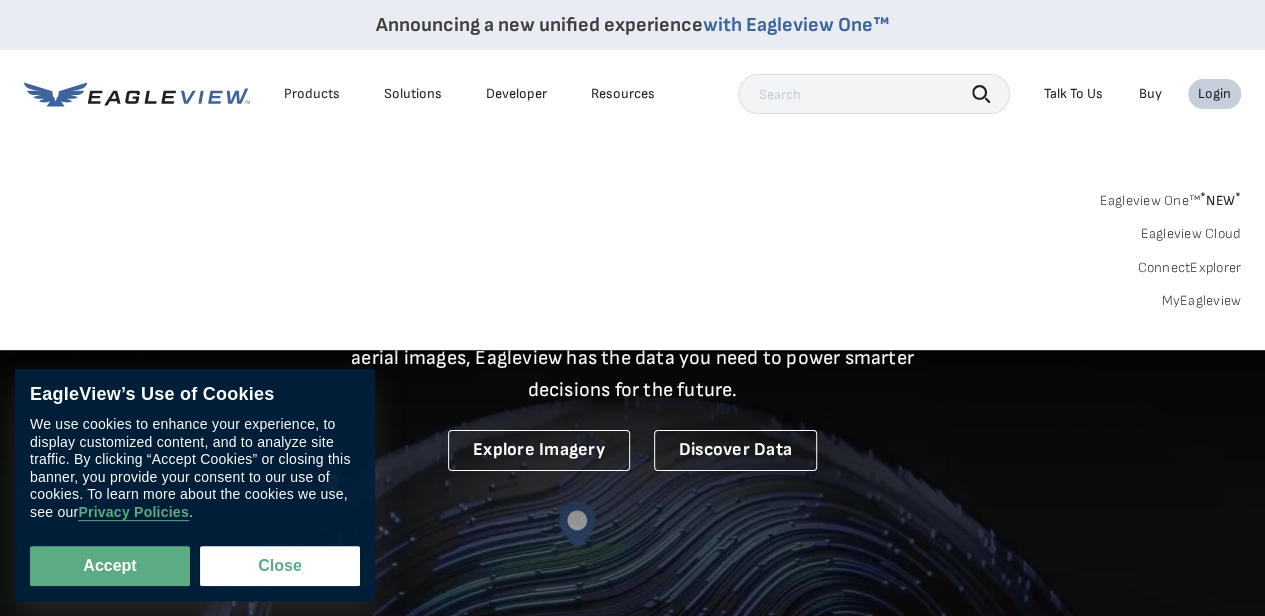 click on "MyEagleview" at bounding box center [1201, 301] 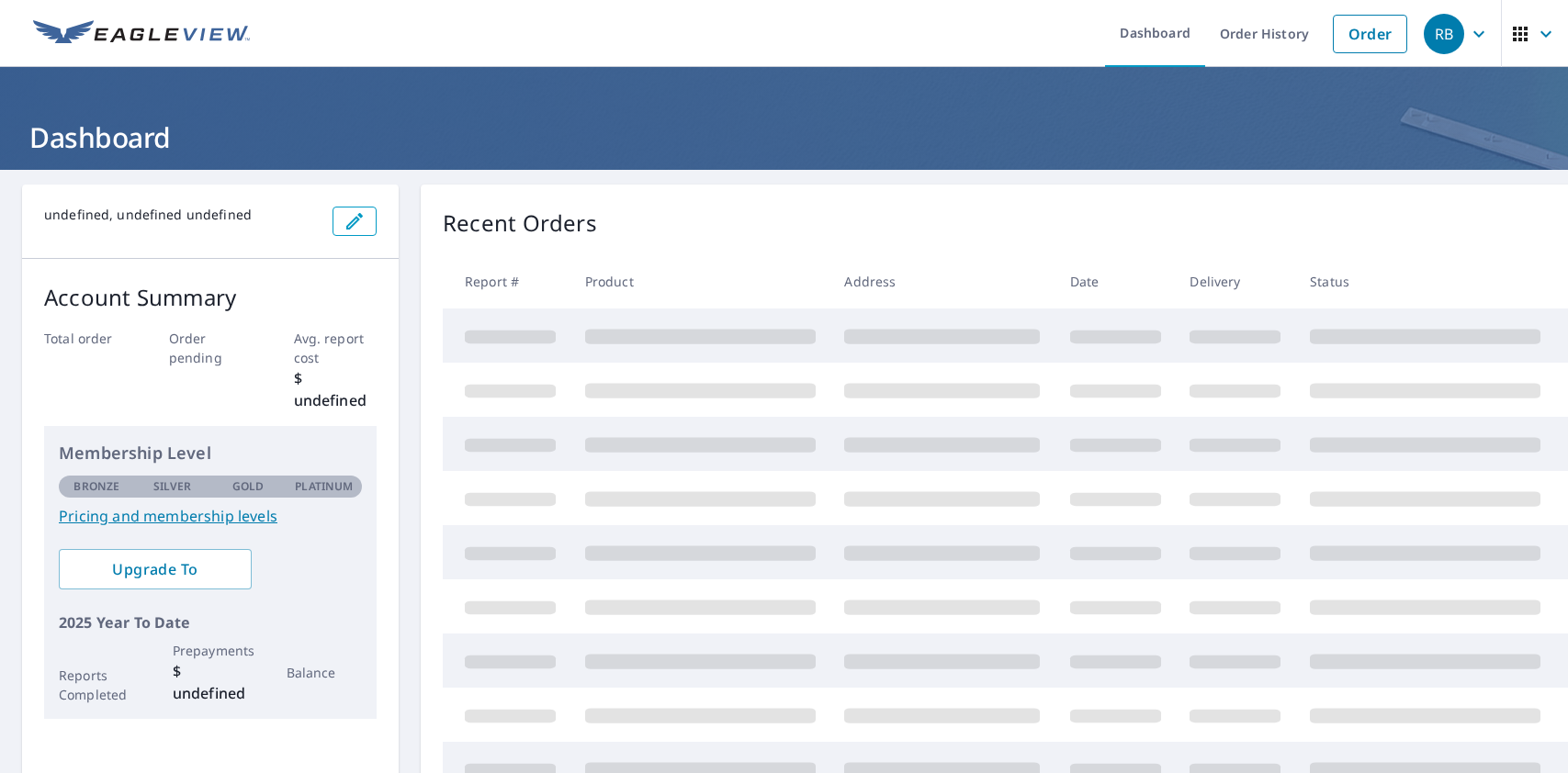scroll, scrollTop: 0, scrollLeft: 0, axis: both 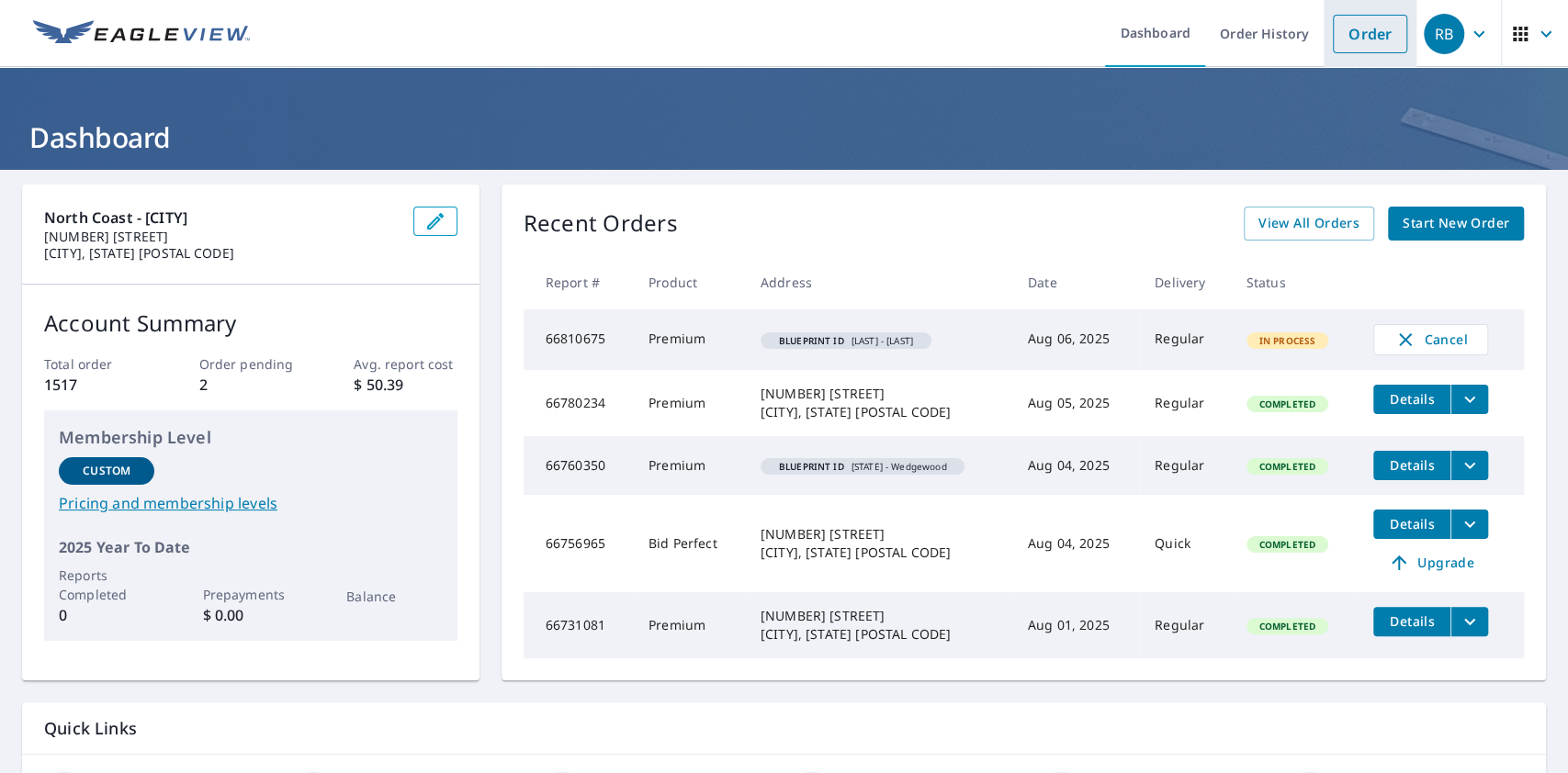 click on "Order" at bounding box center (1370, 34) 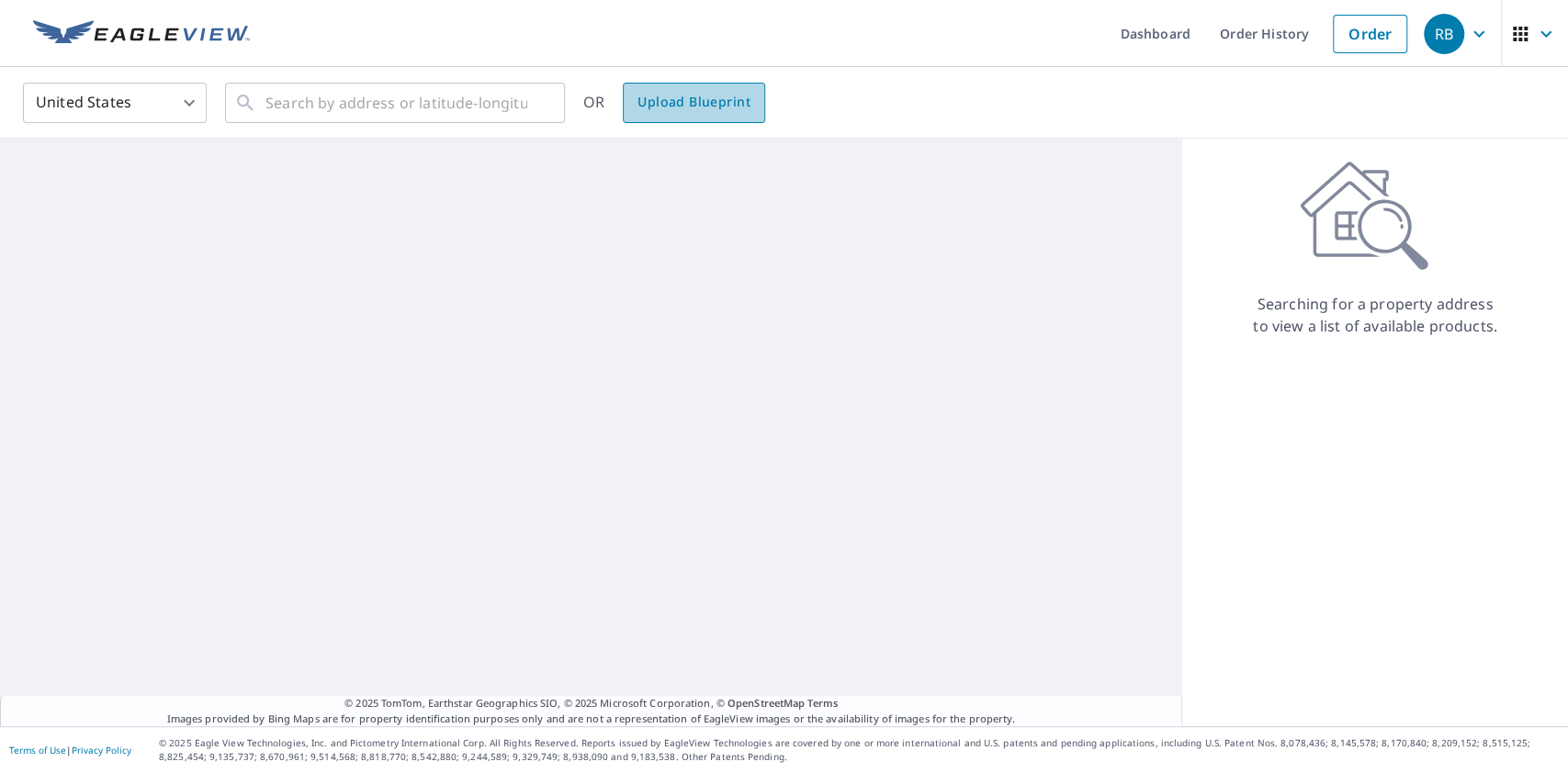 click on "Upload Blueprint" at bounding box center [694, 102] 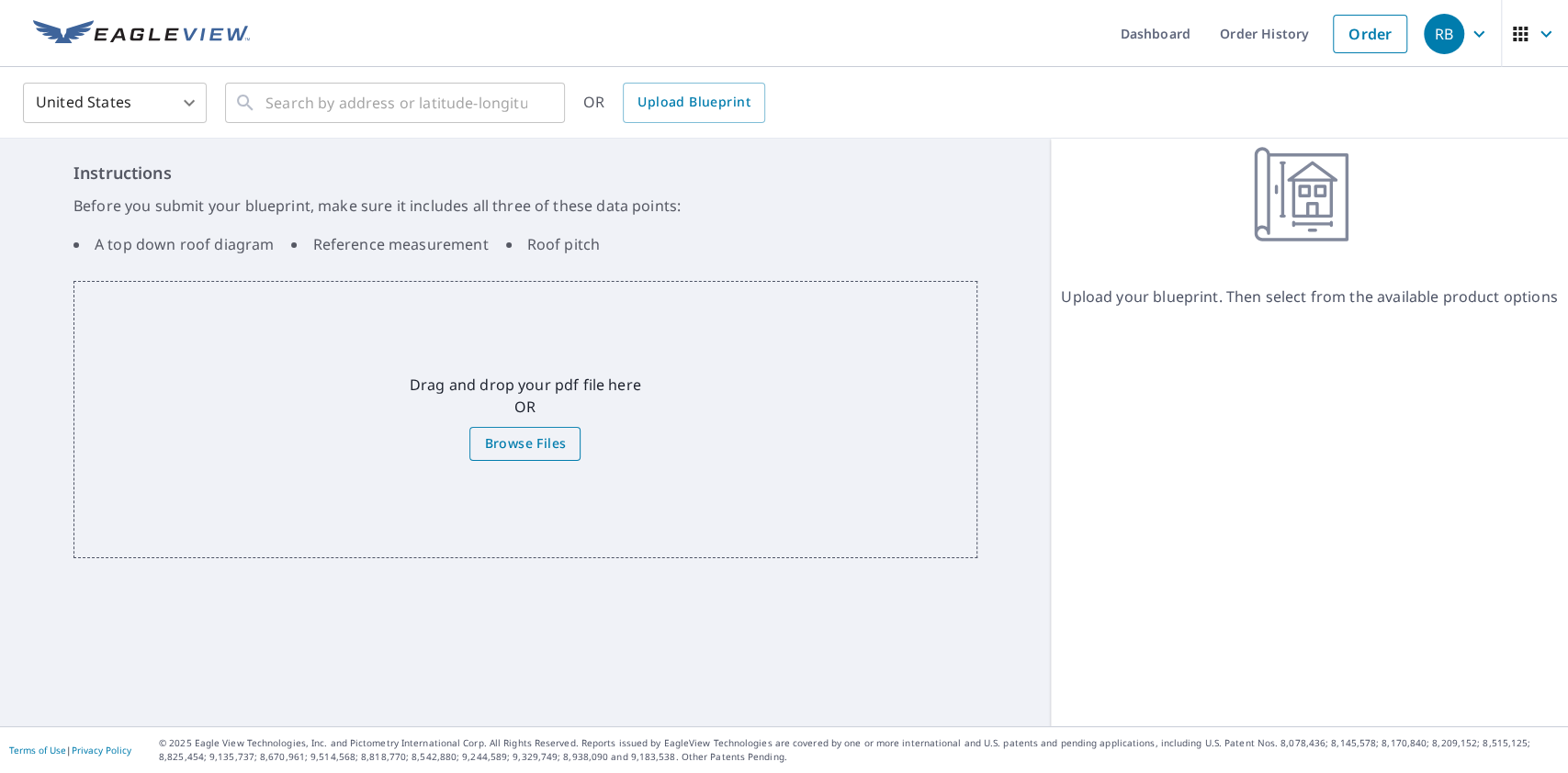 click on "Browse Files" at bounding box center (525, 443) 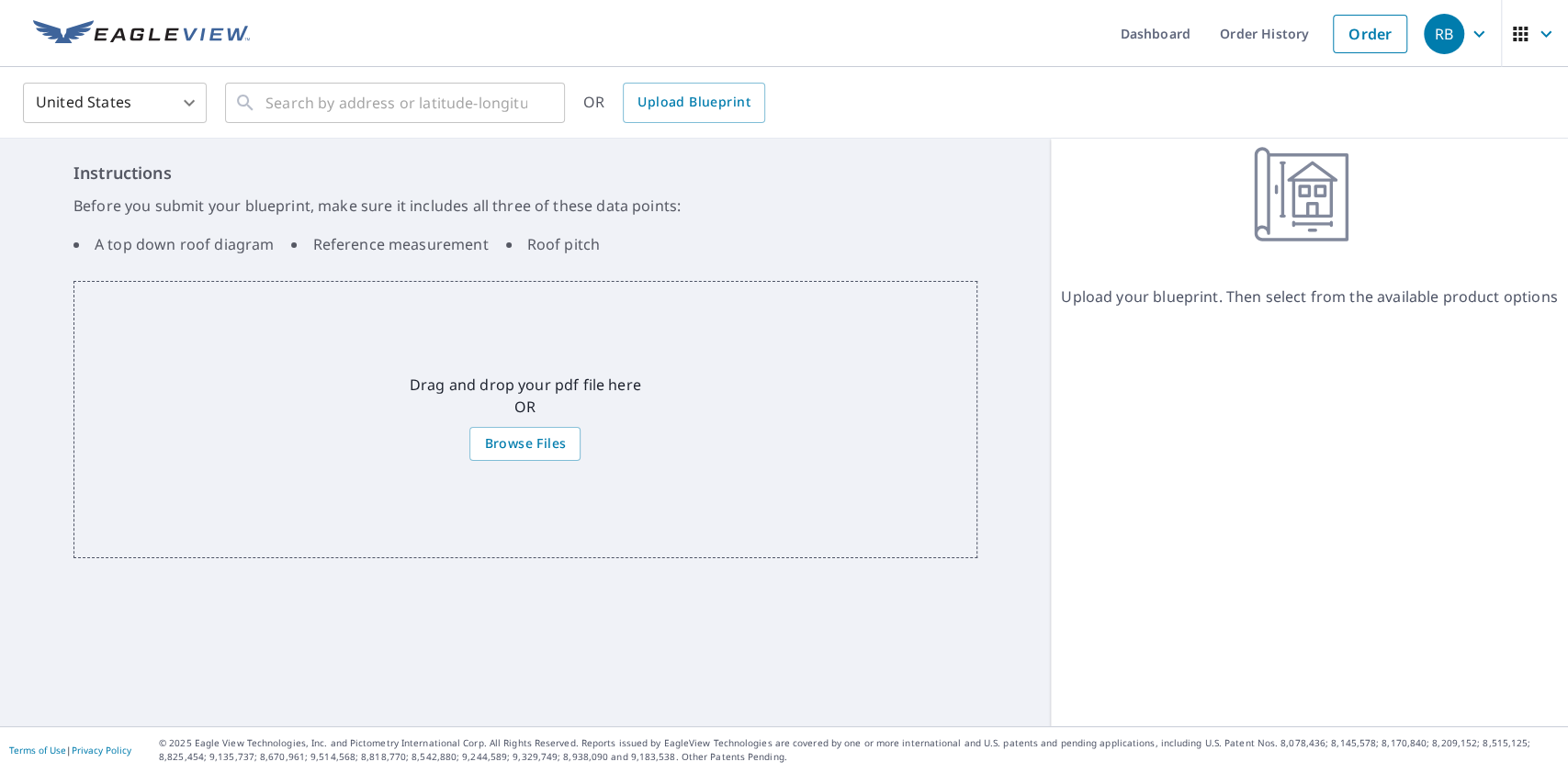 drag, startPoint x: 561, startPoint y: 415, endPoint x: 426, endPoint y: 488, distance: 153.4731 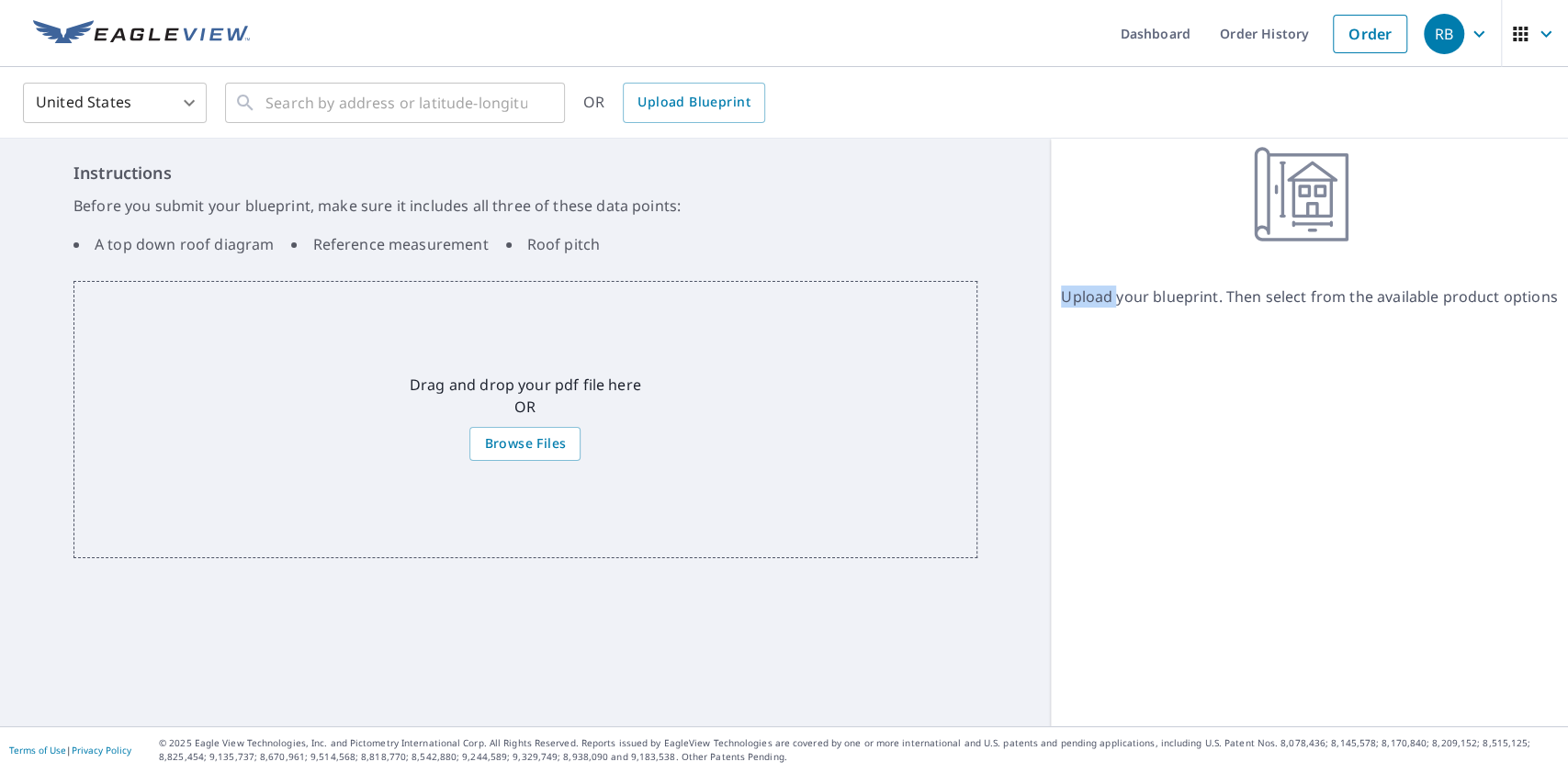 click on "Drag and drop your pdf file here OR Browse Files" at bounding box center (525, 420) 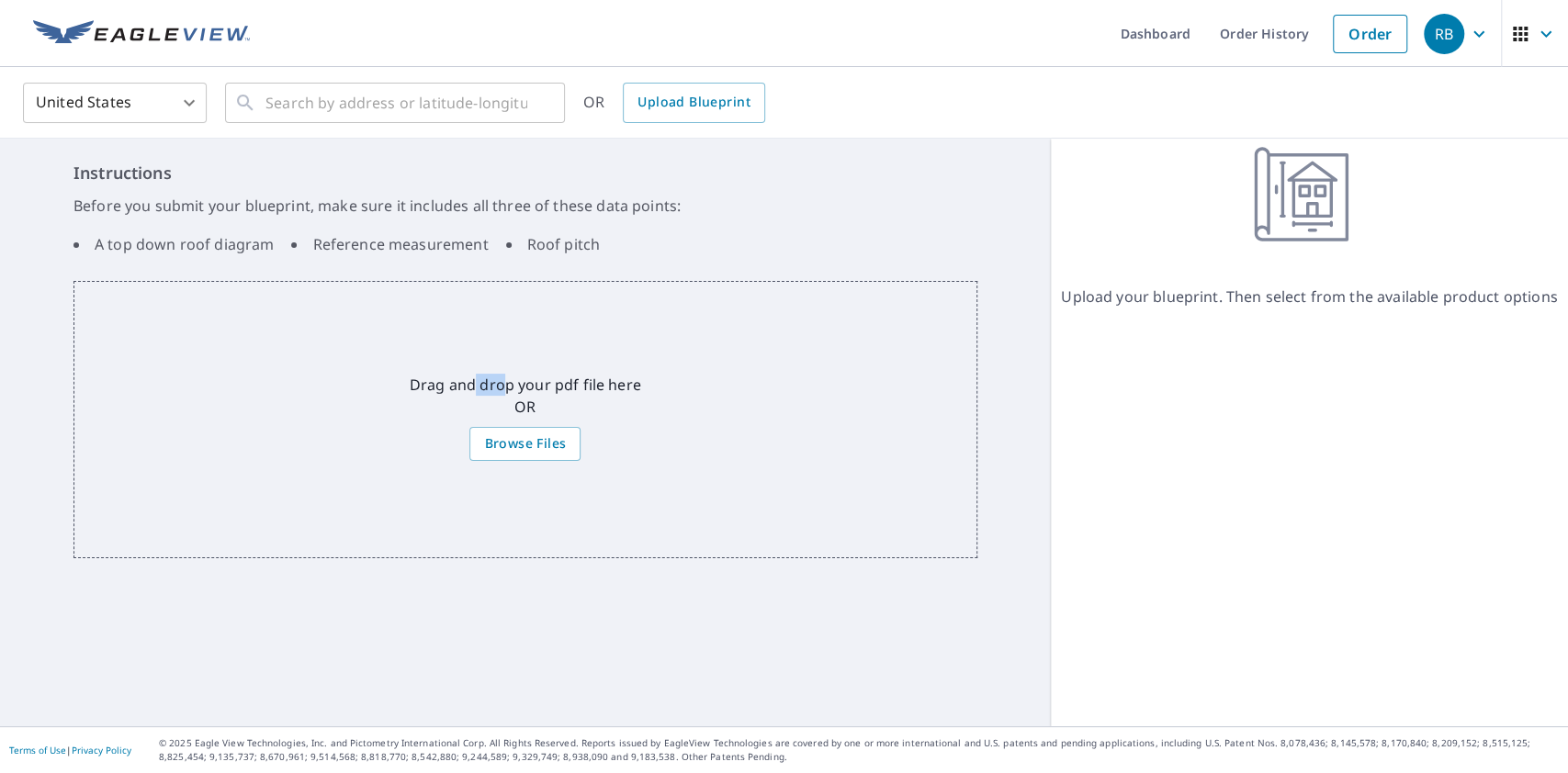 drag, startPoint x: 598, startPoint y: 409, endPoint x: 471, endPoint y: 388, distance: 128.72451 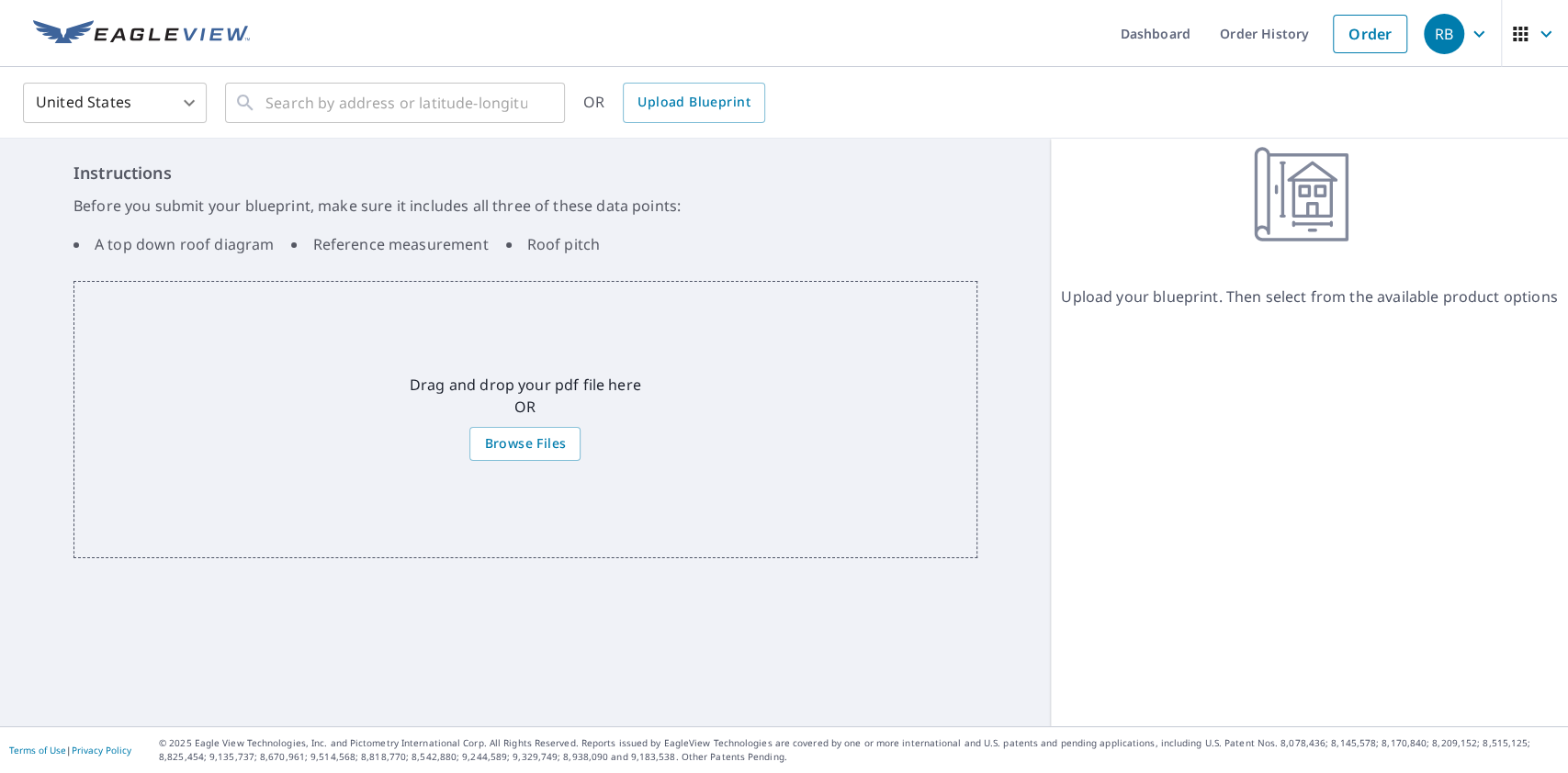 click on "Drag and drop your pdf file here OR Browse Files" at bounding box center [525, 420] 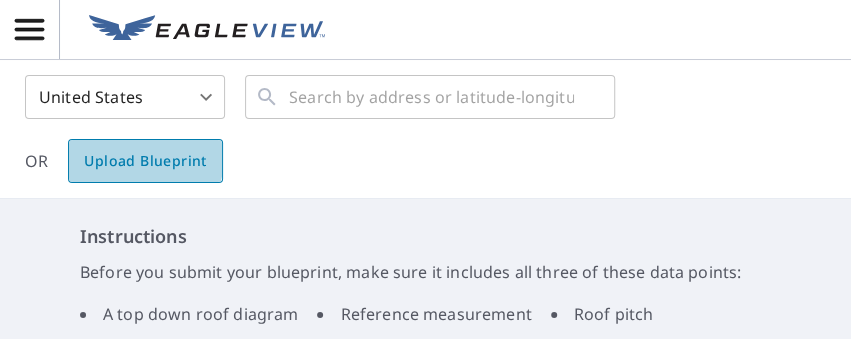 click on "Upload Blueprint" at bounding box center [145, 161] 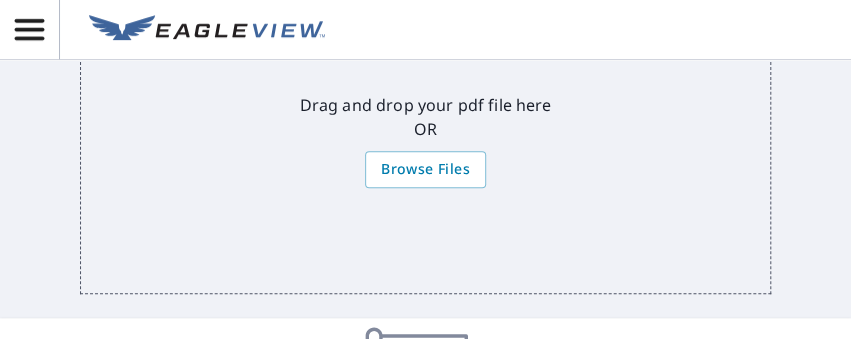 scroll, scrollTop: 374, scrollLeft: 0, axis: vertical 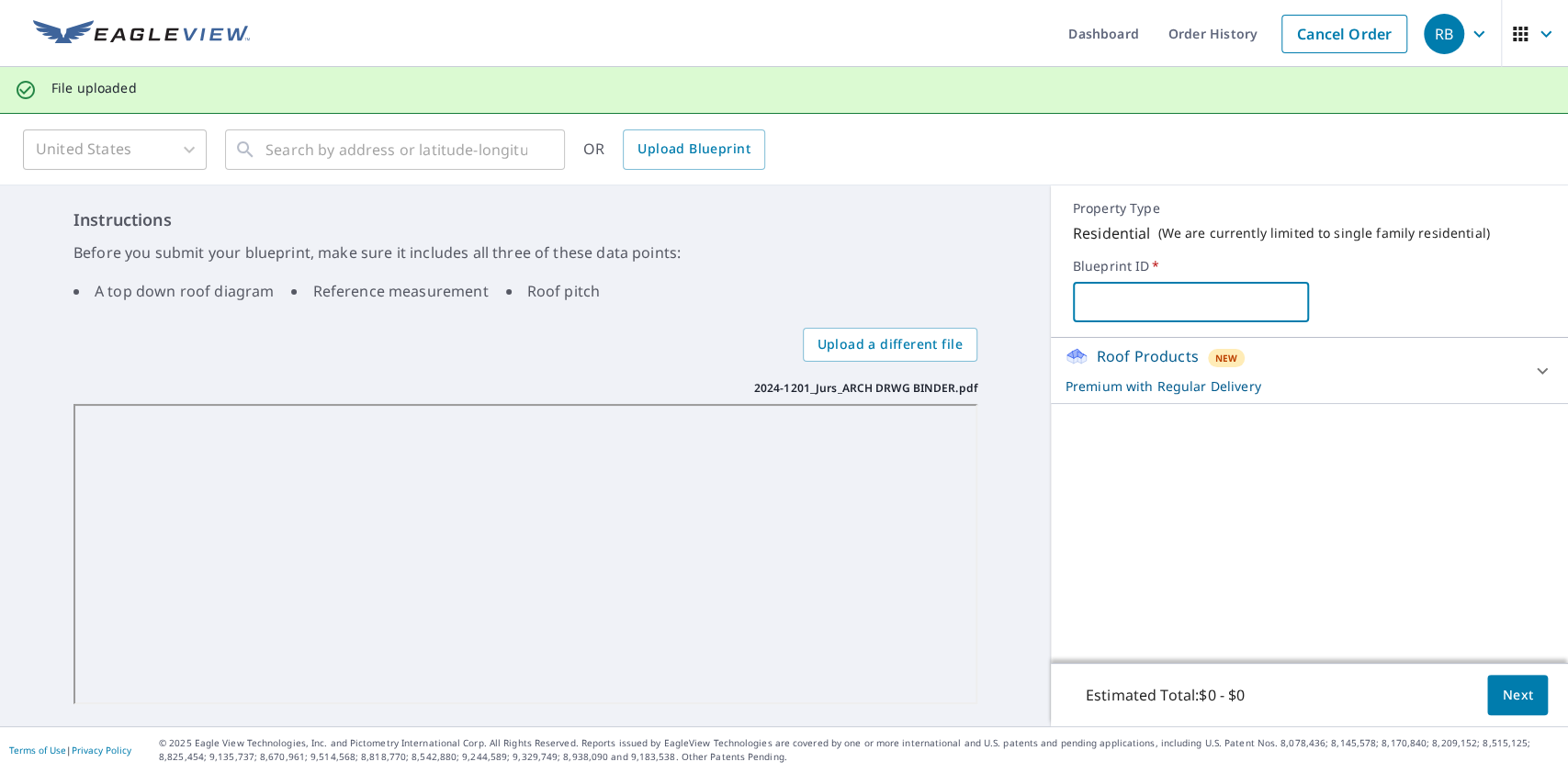 click at bounding box center (1191, 302) 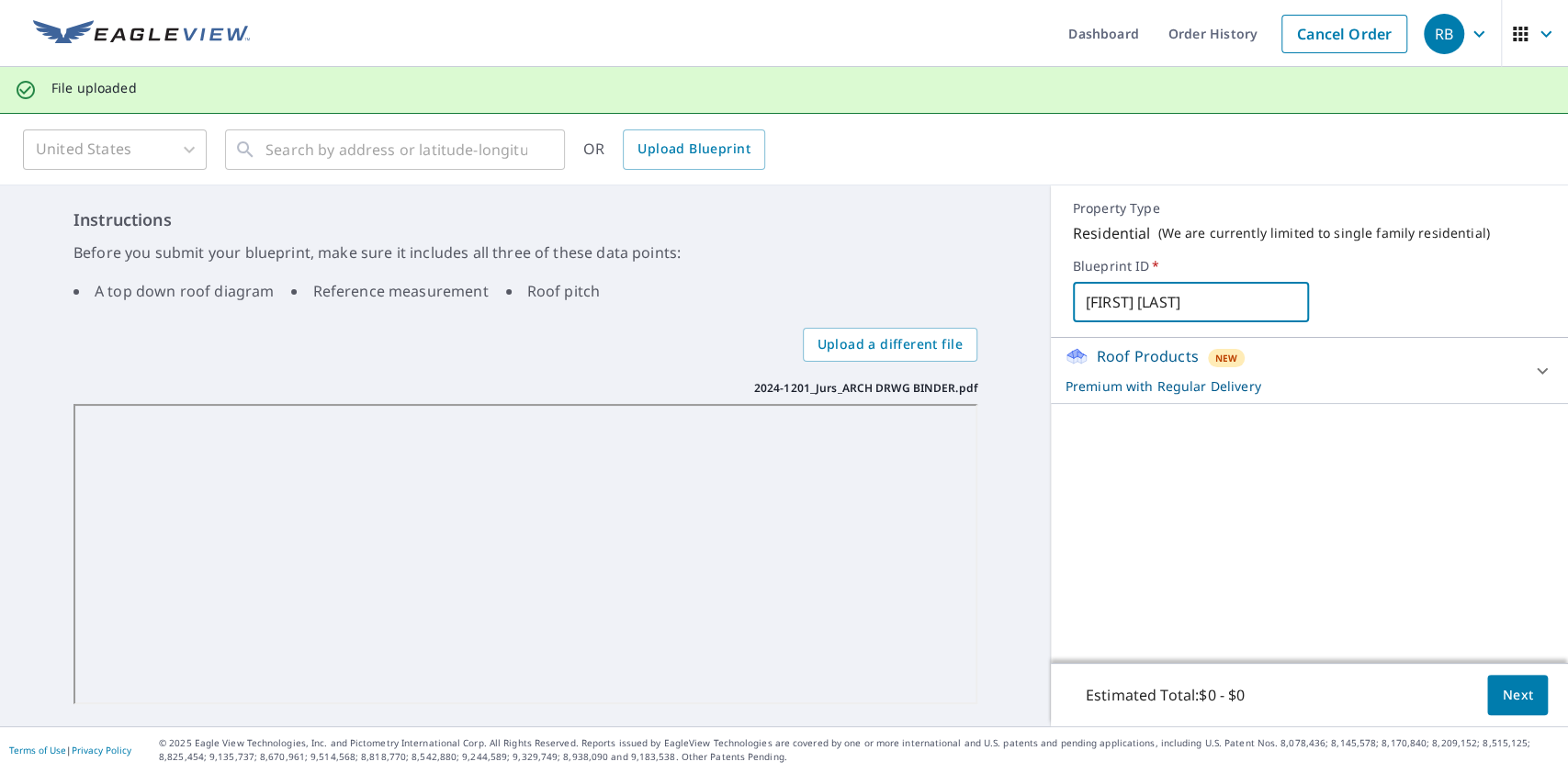 type on "Eddie Bray" 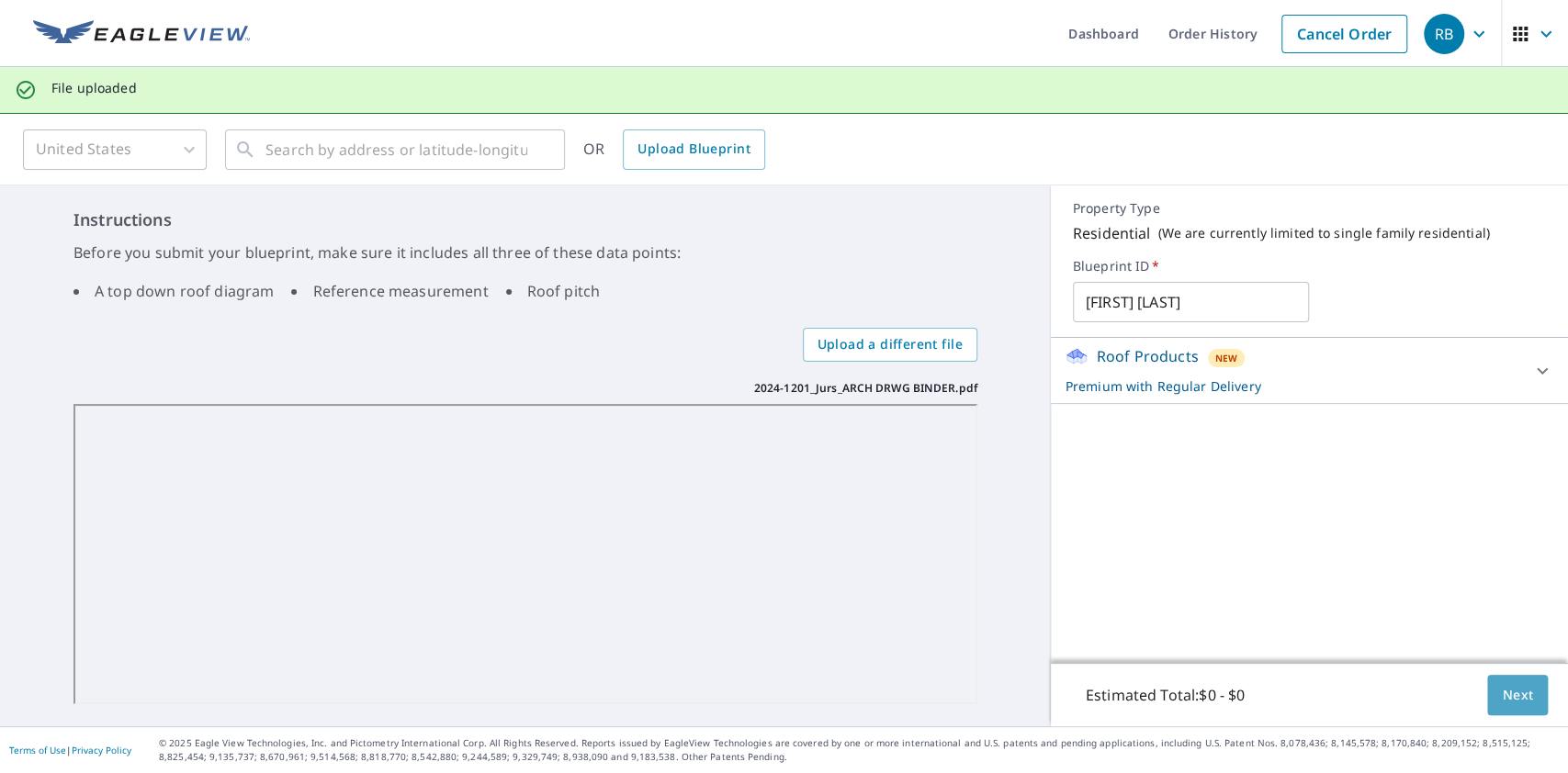 click on "Next" at bounding box center (1517, 695) 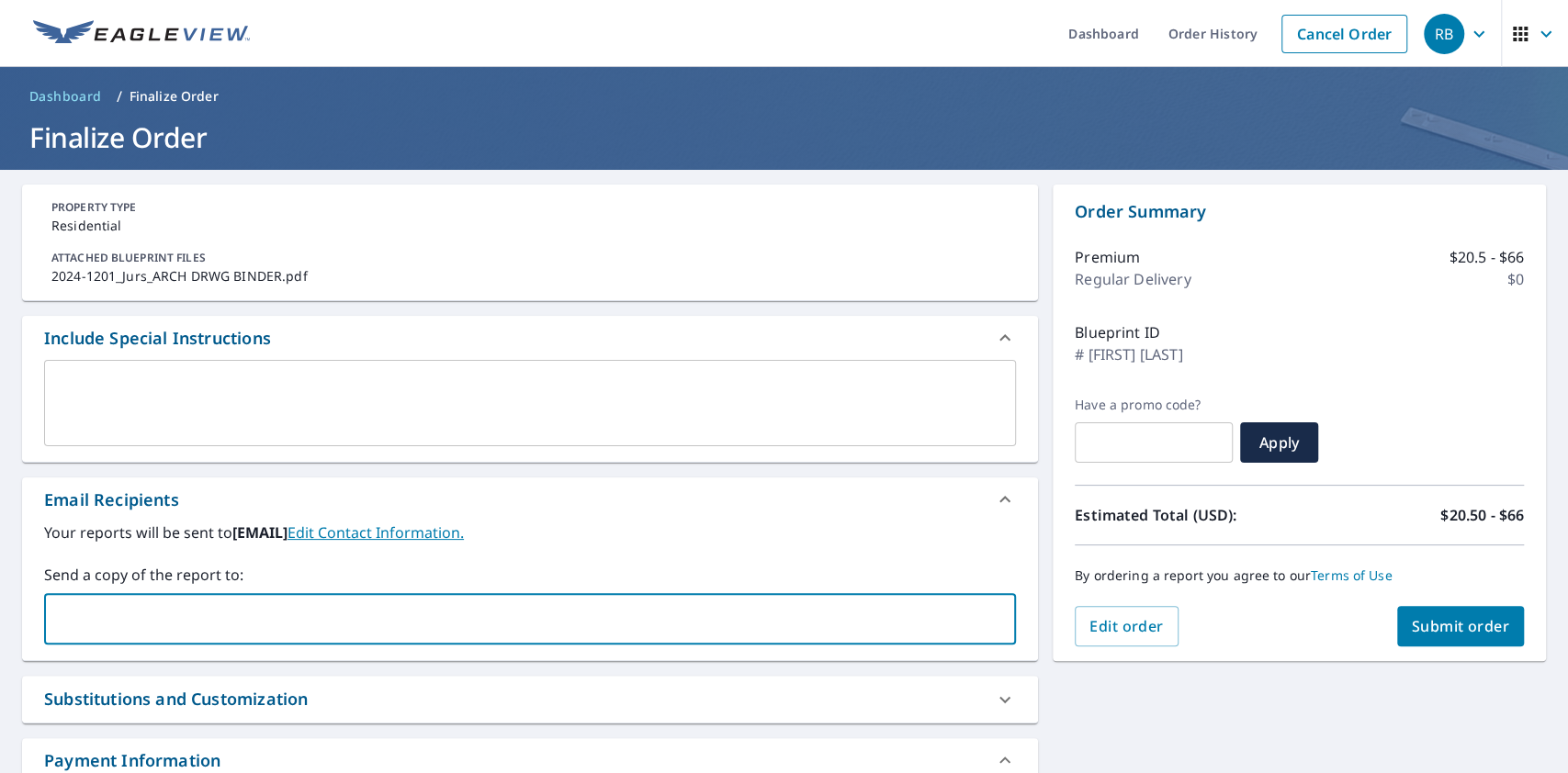 click at bounding box center (516, 619) 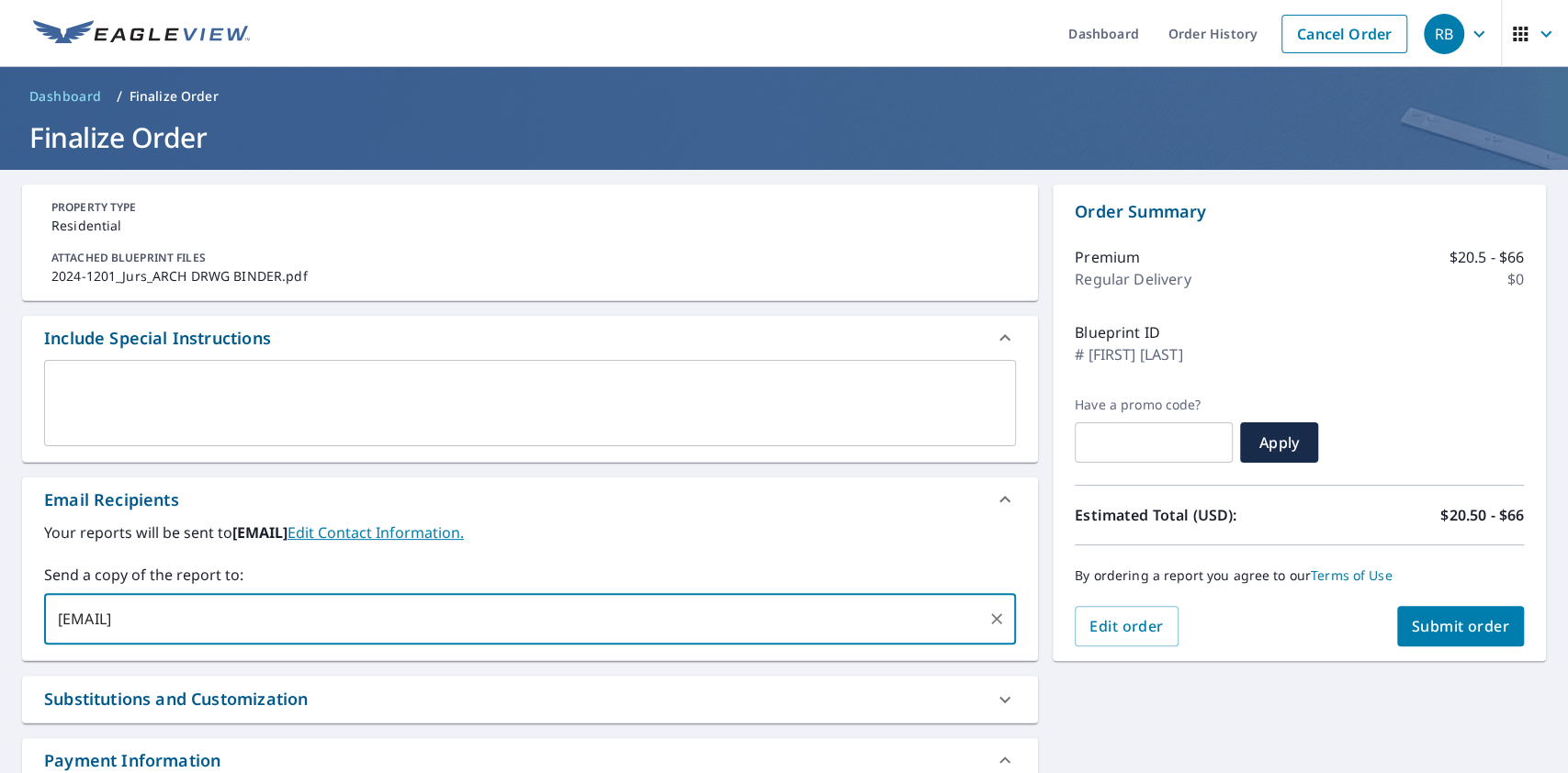 type on "shelterindy@gmail.com" 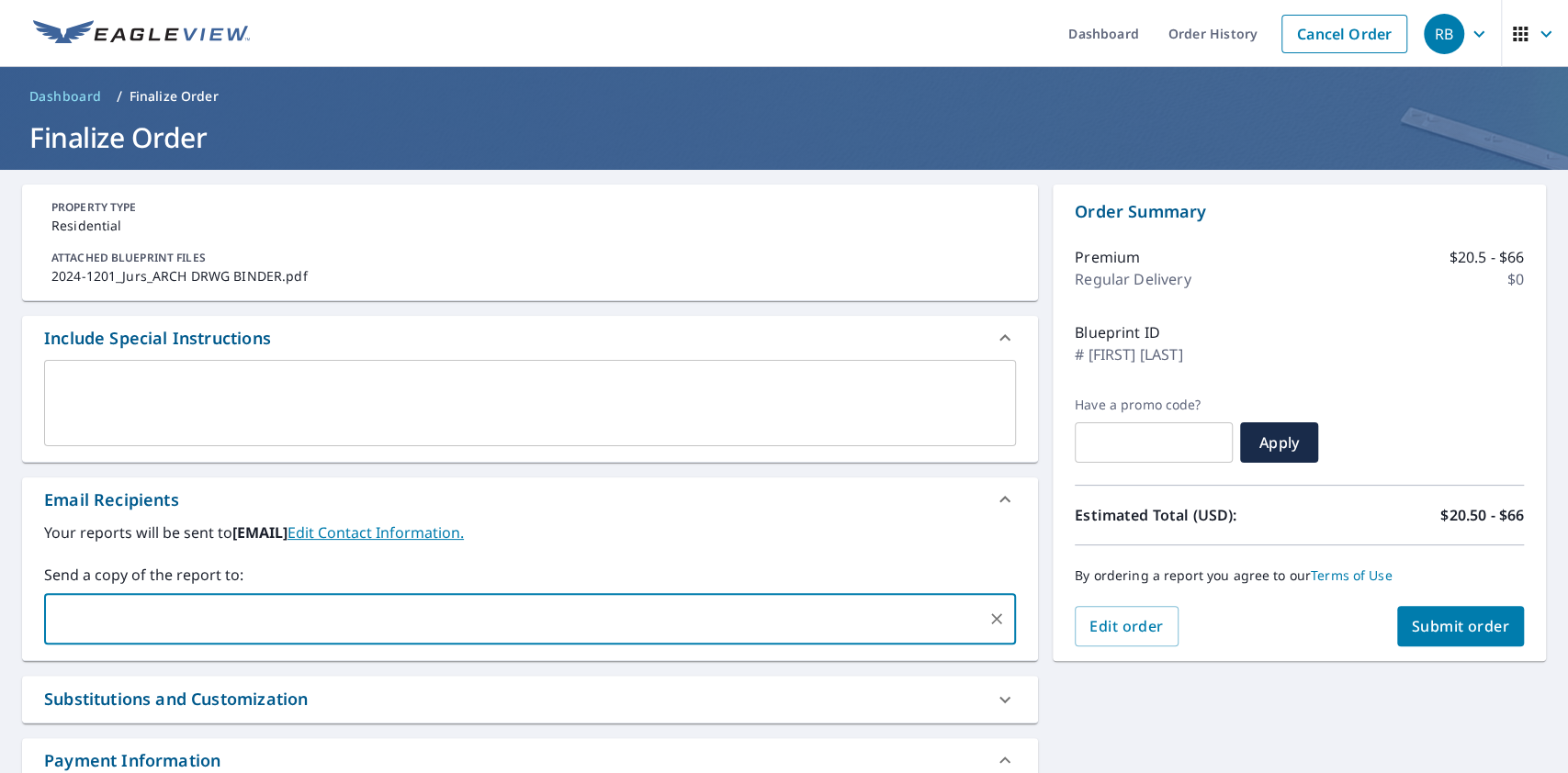 click at bounding box center (530, 403) 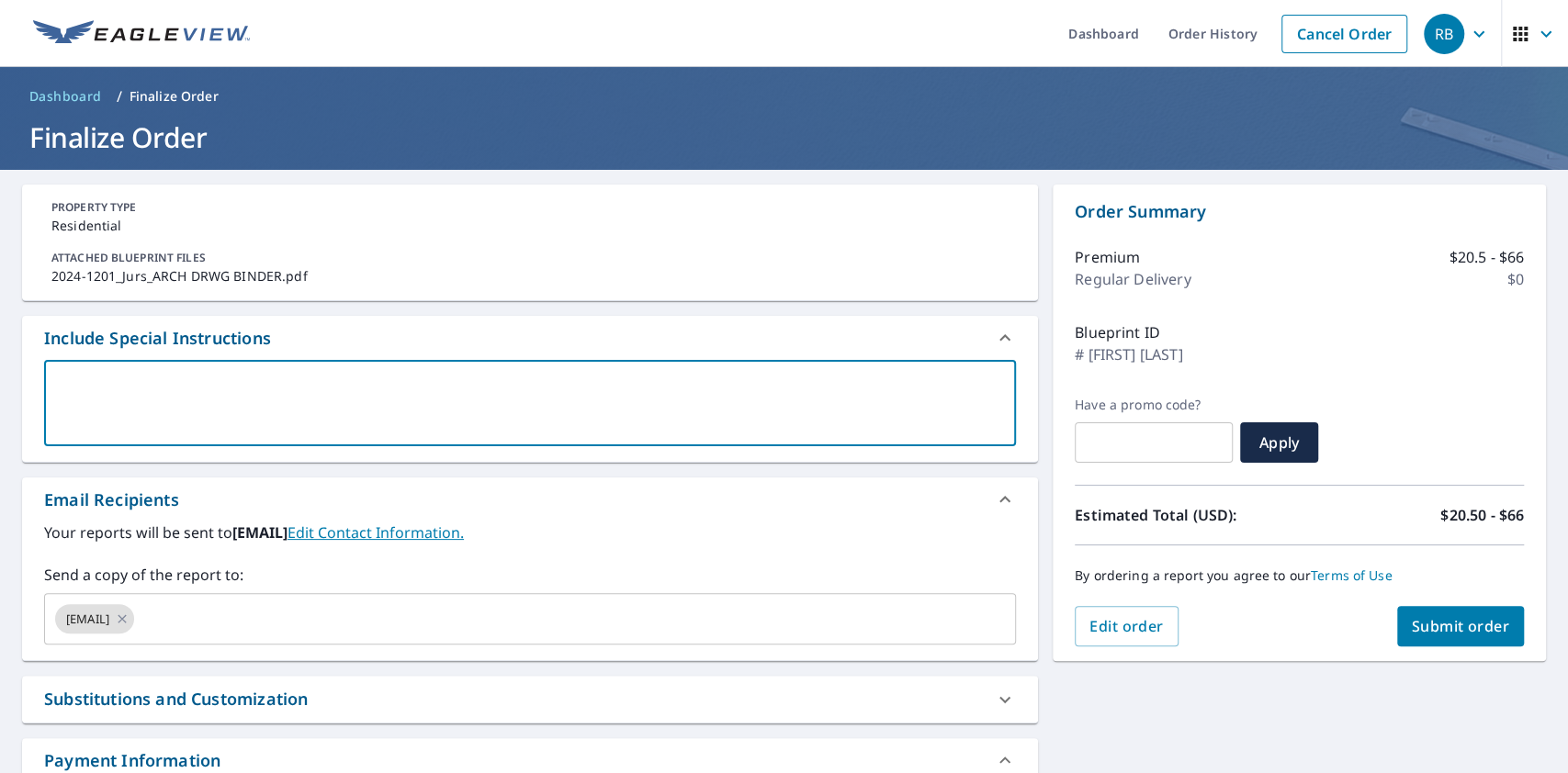 type on "1" 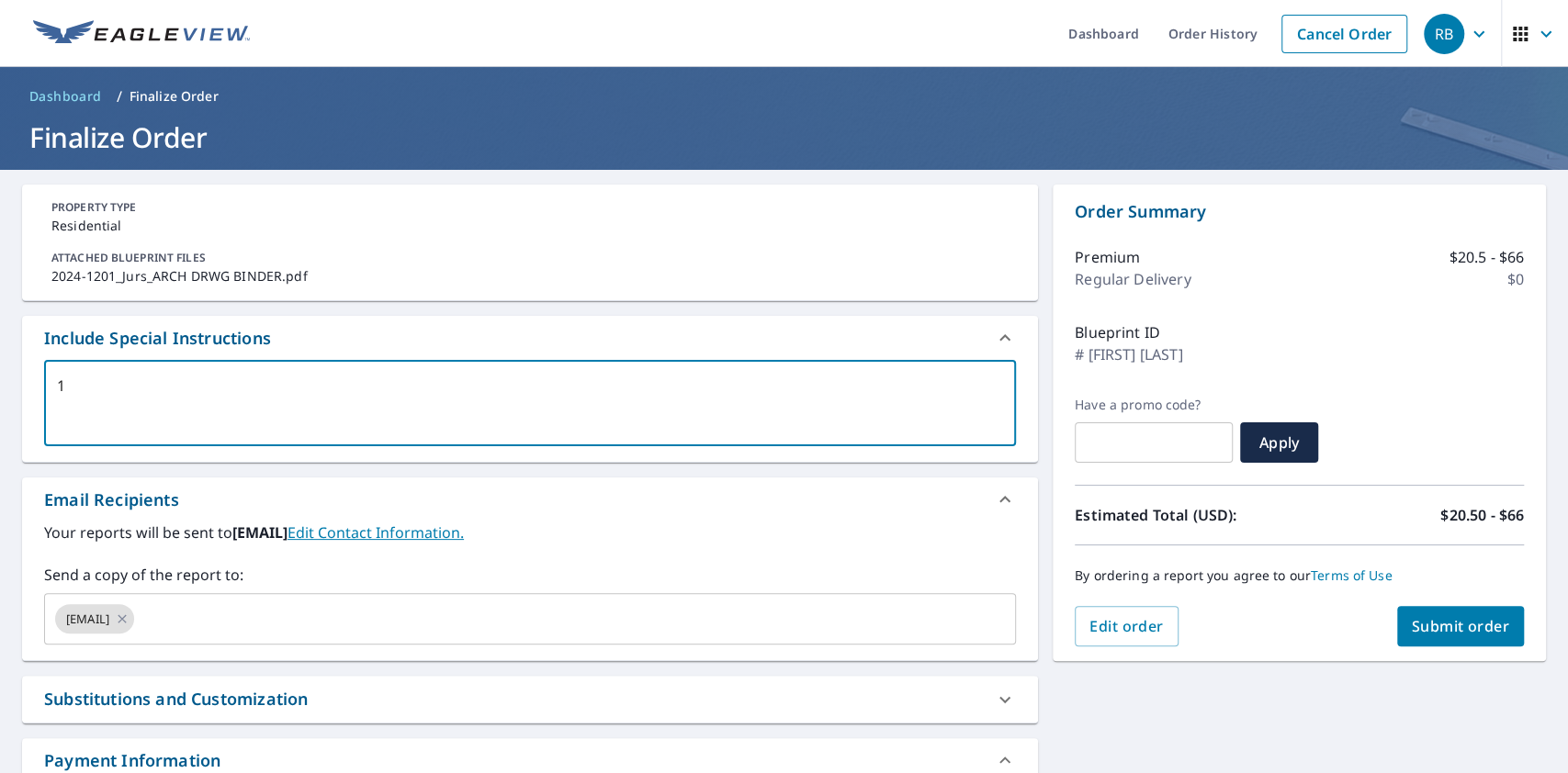 type on "12" 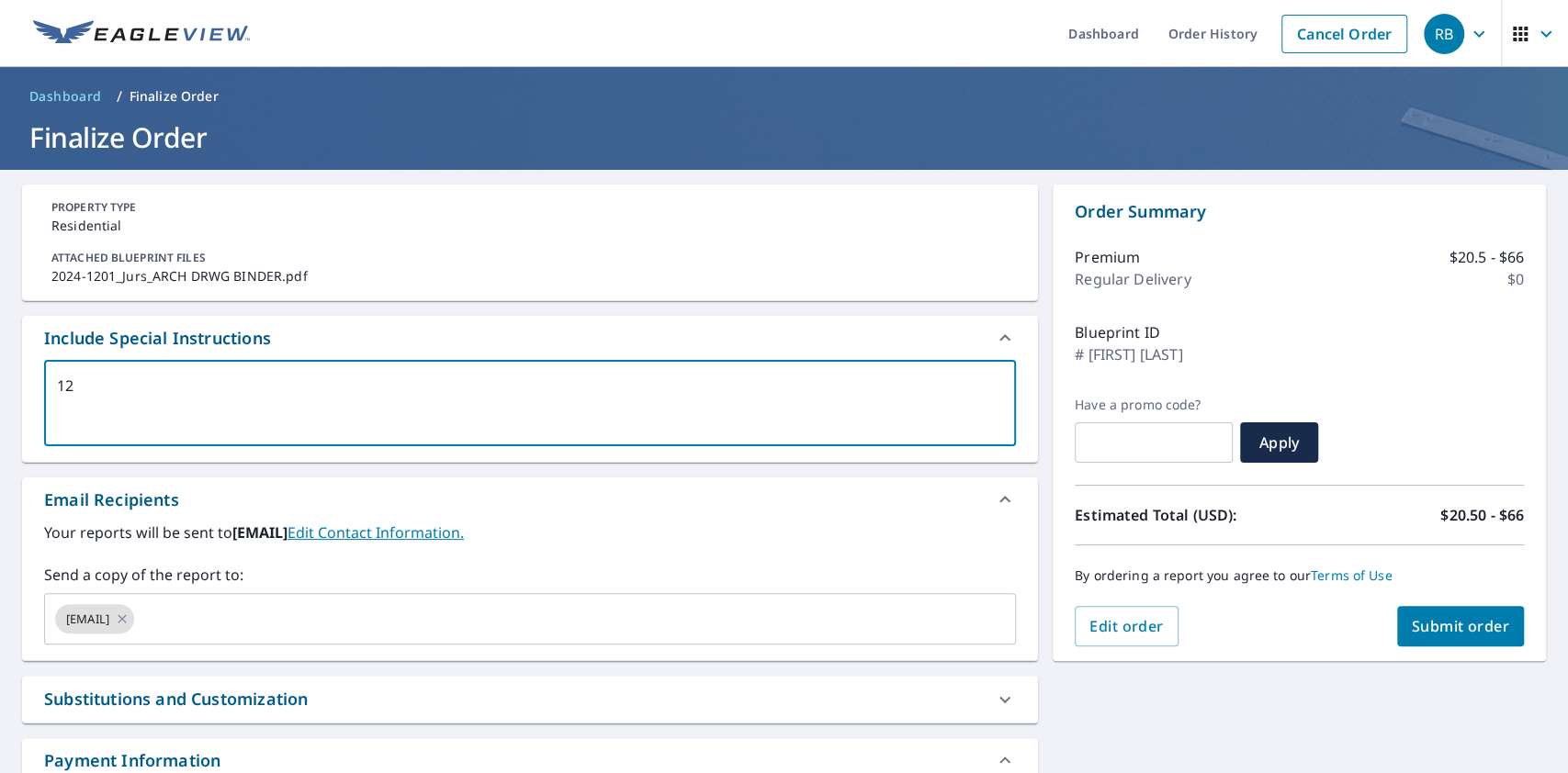 type on "12"" 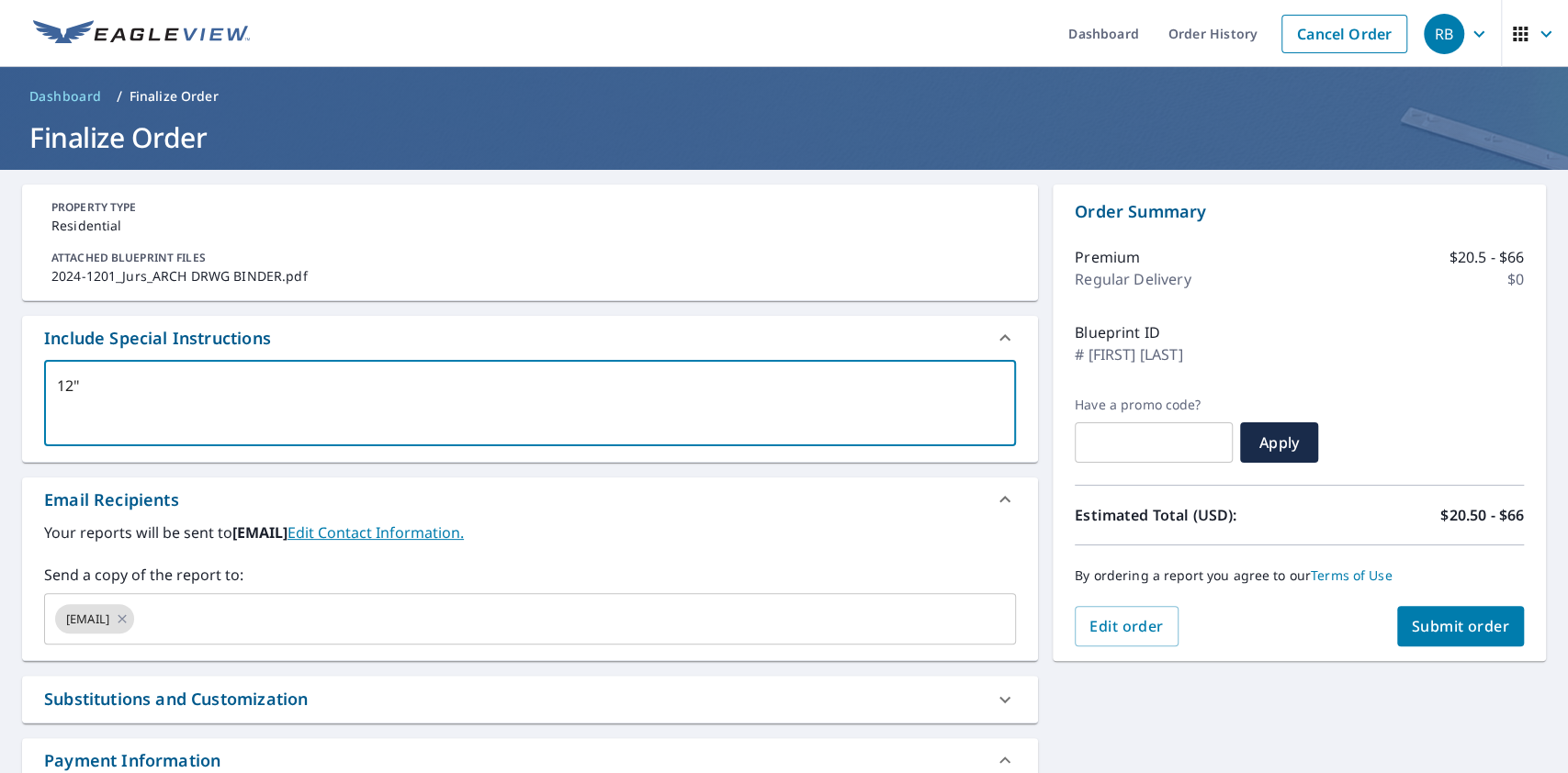 type on "12"" 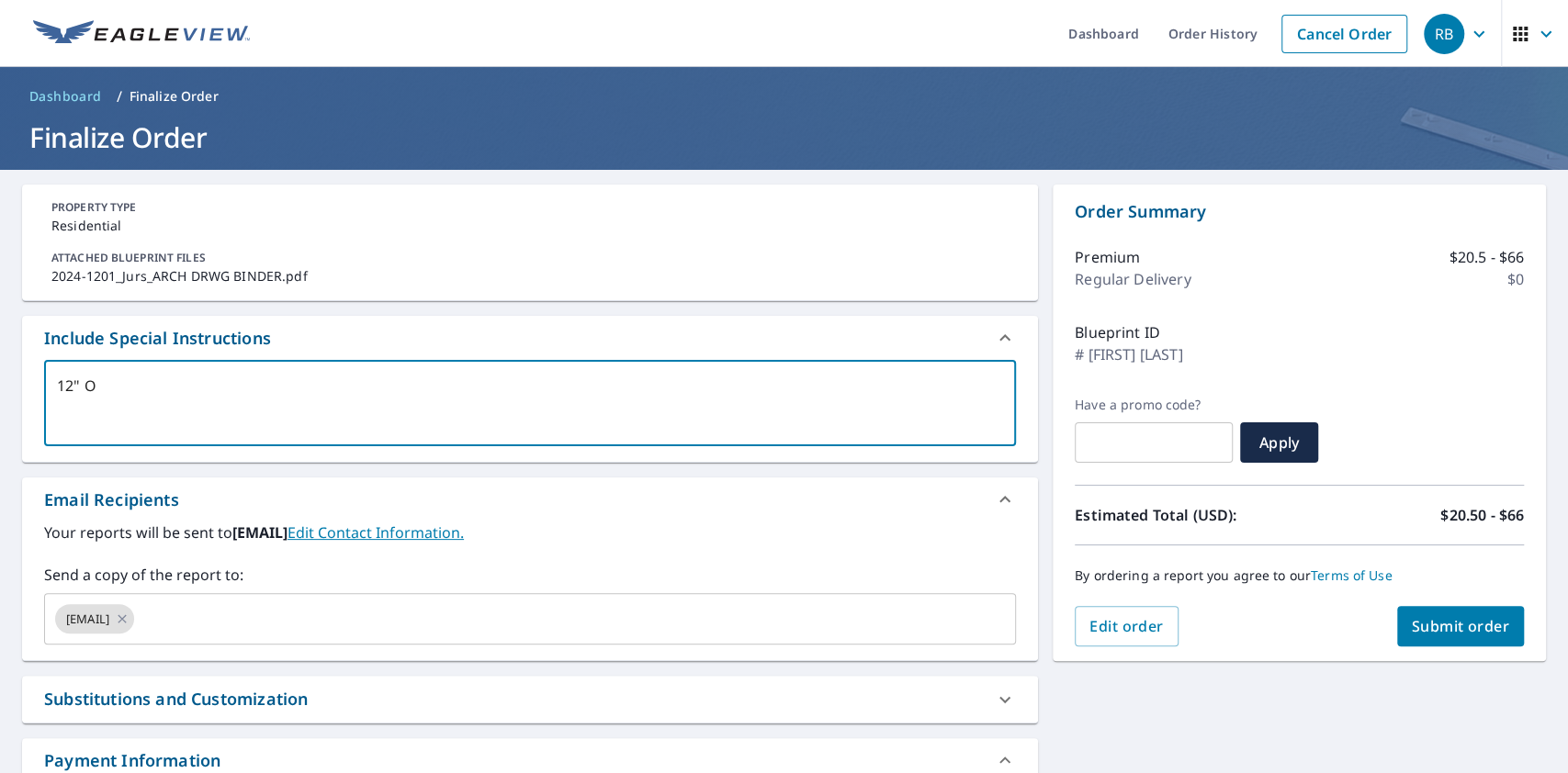 type on "12" Ov" 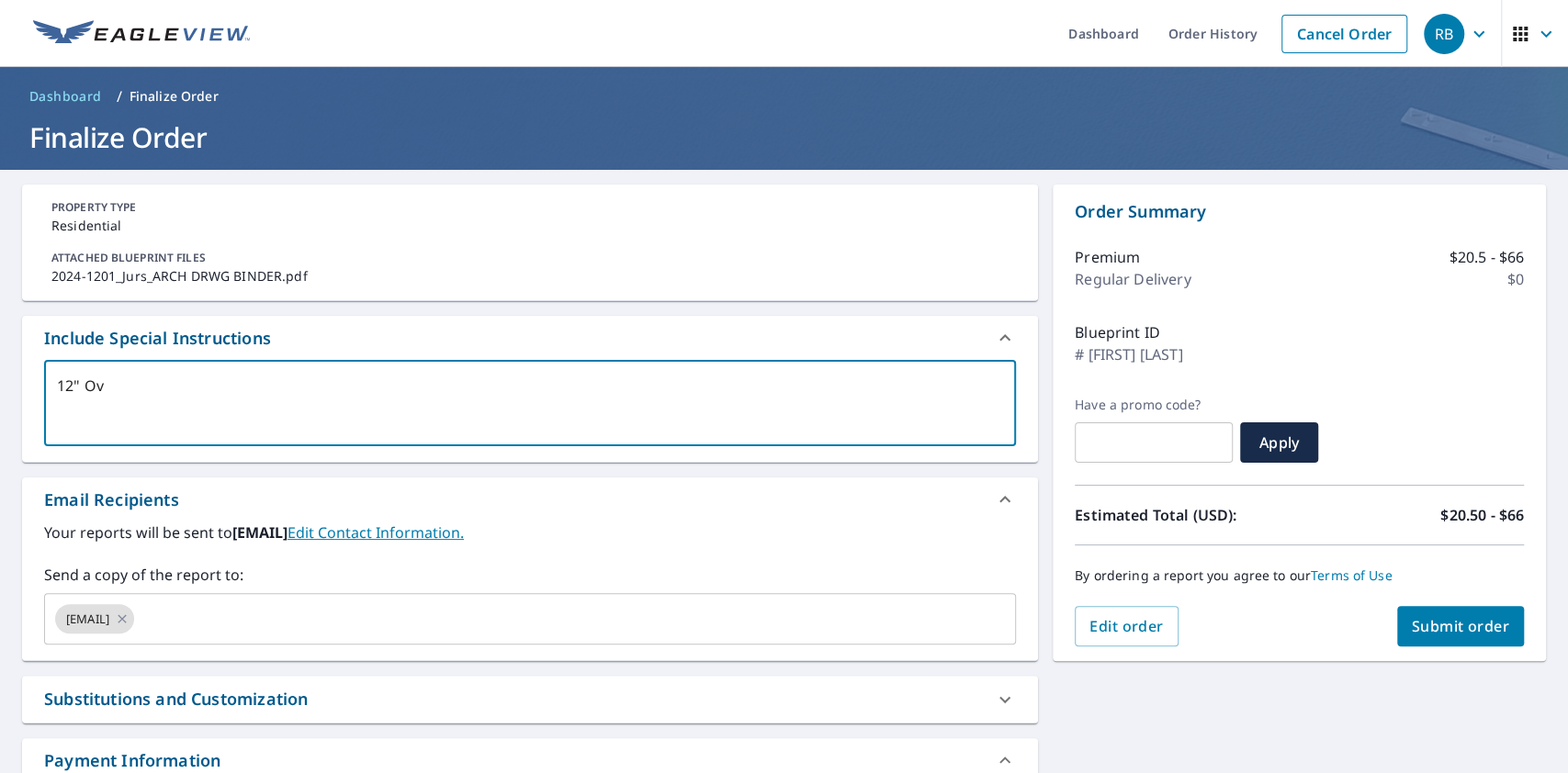 type on "12" Ove" 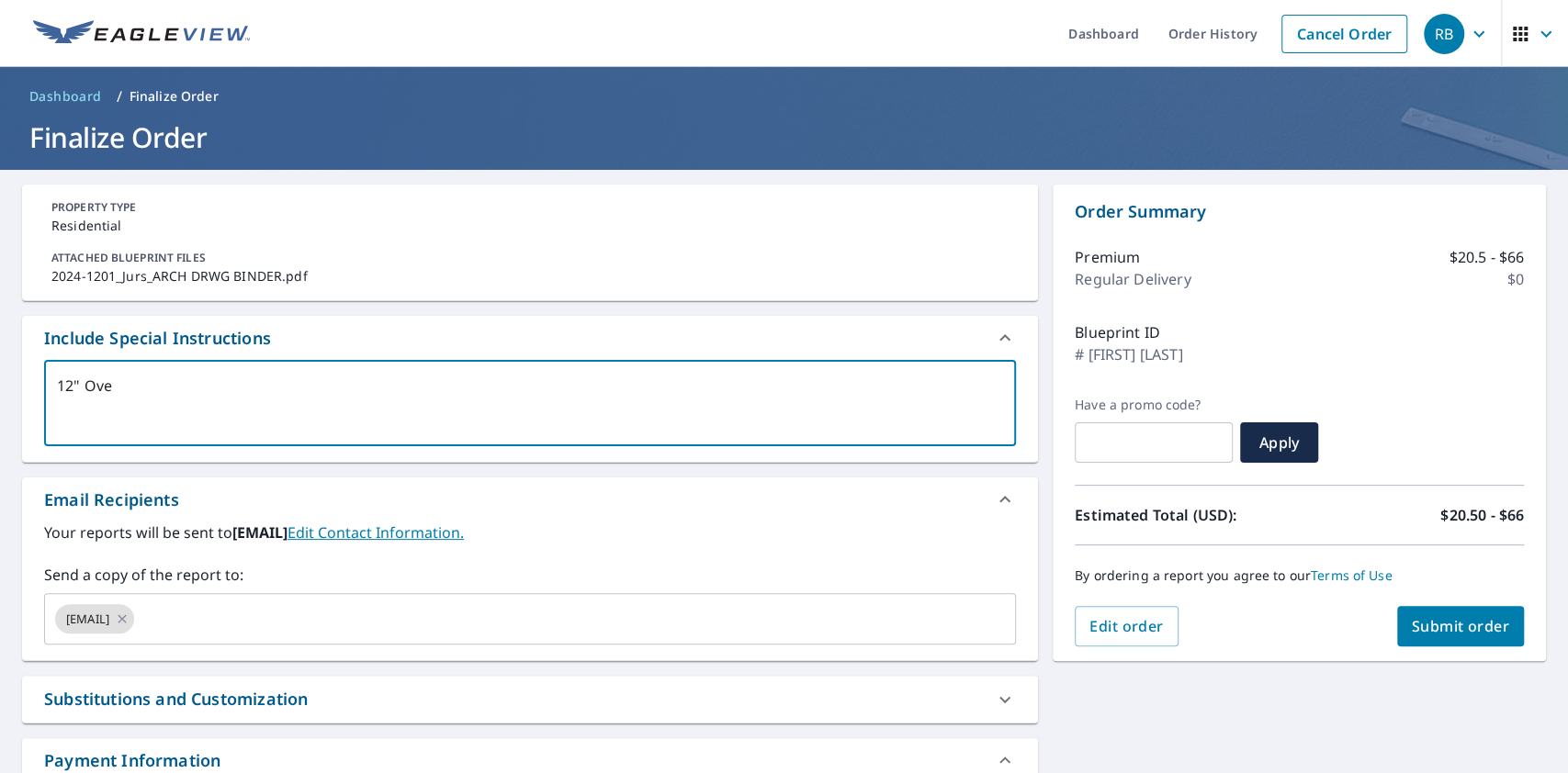 type on "x" 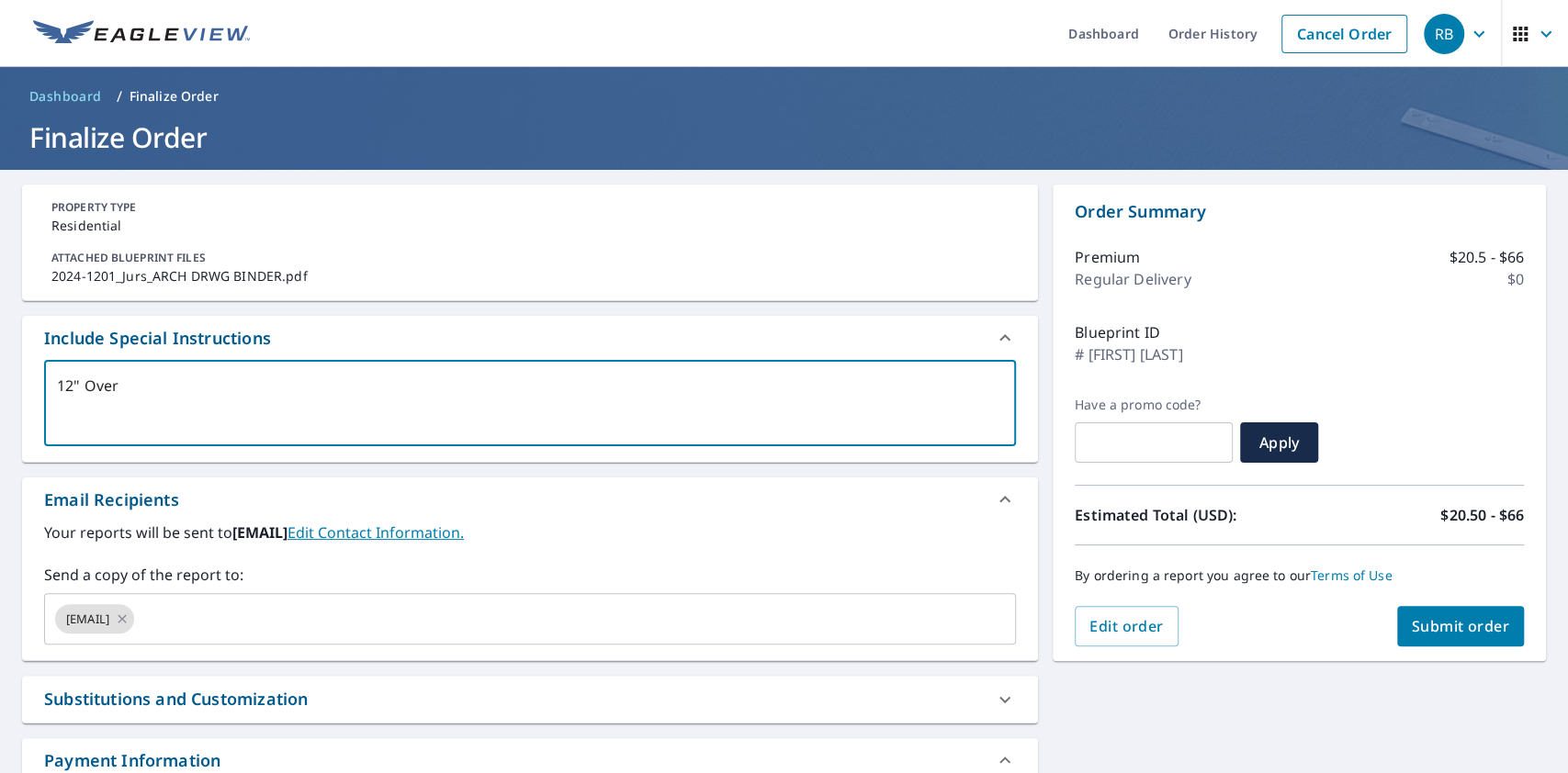type on "12" Overh" 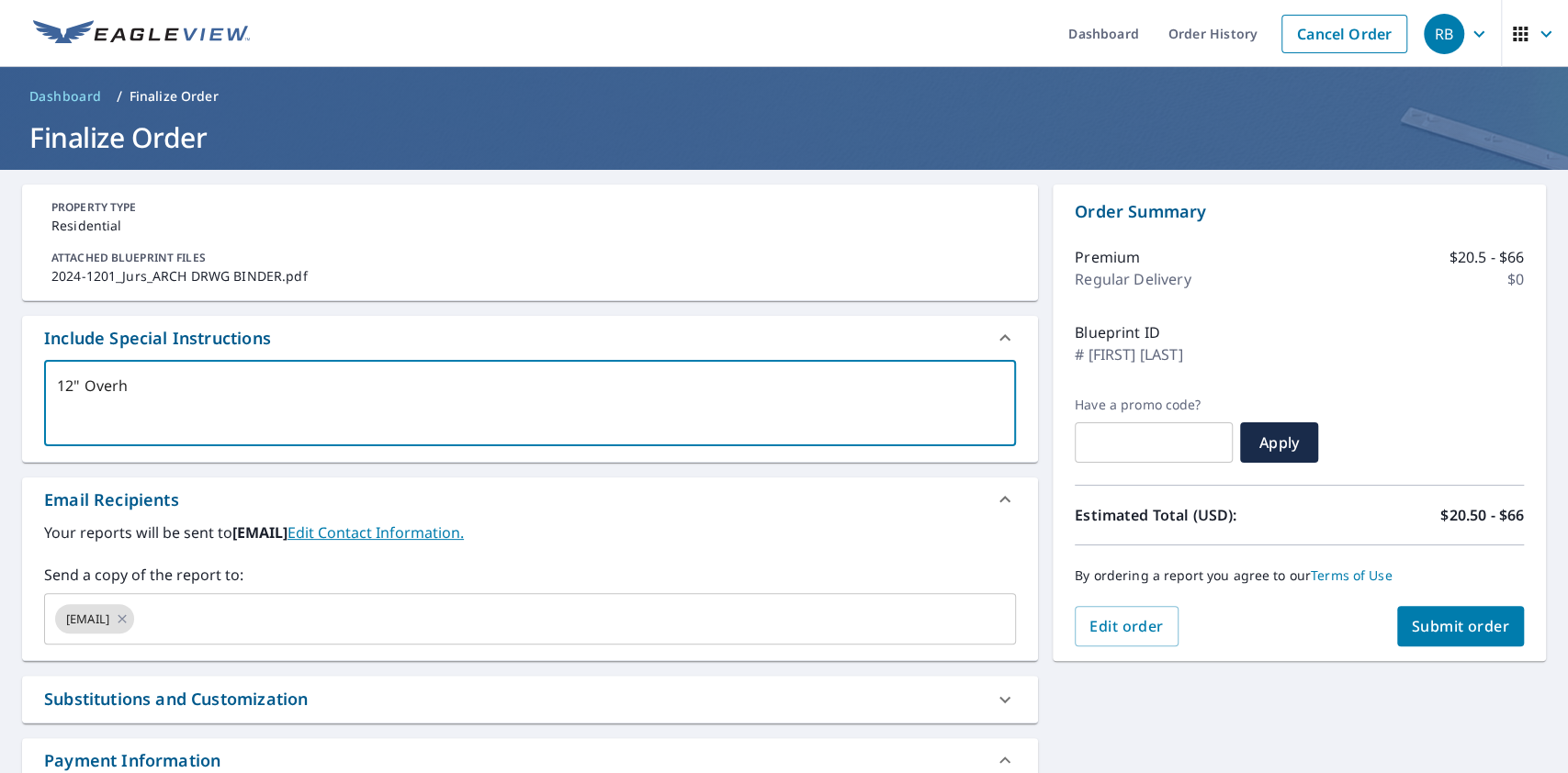 type on "12" Overha" 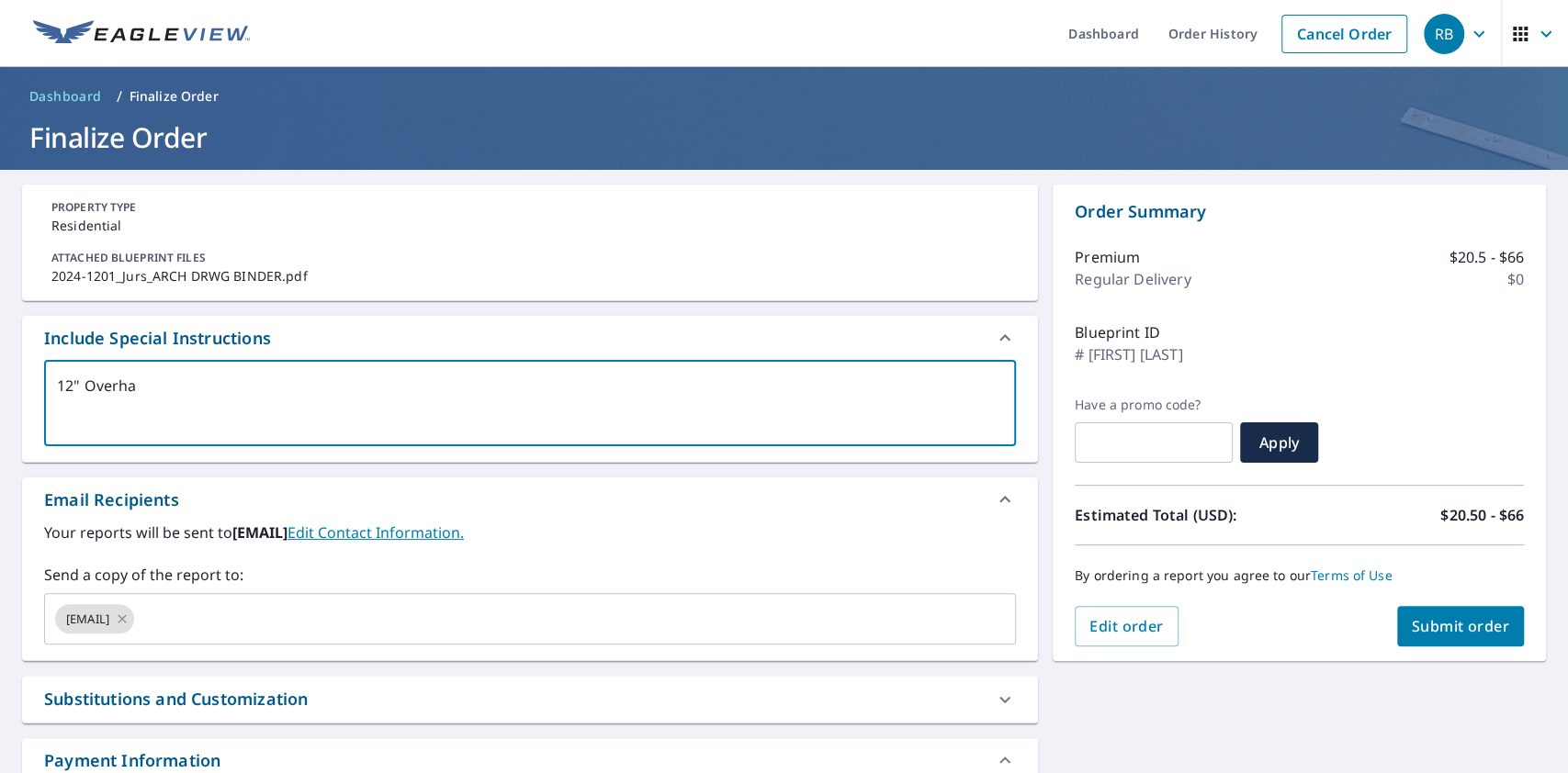 type on "x" 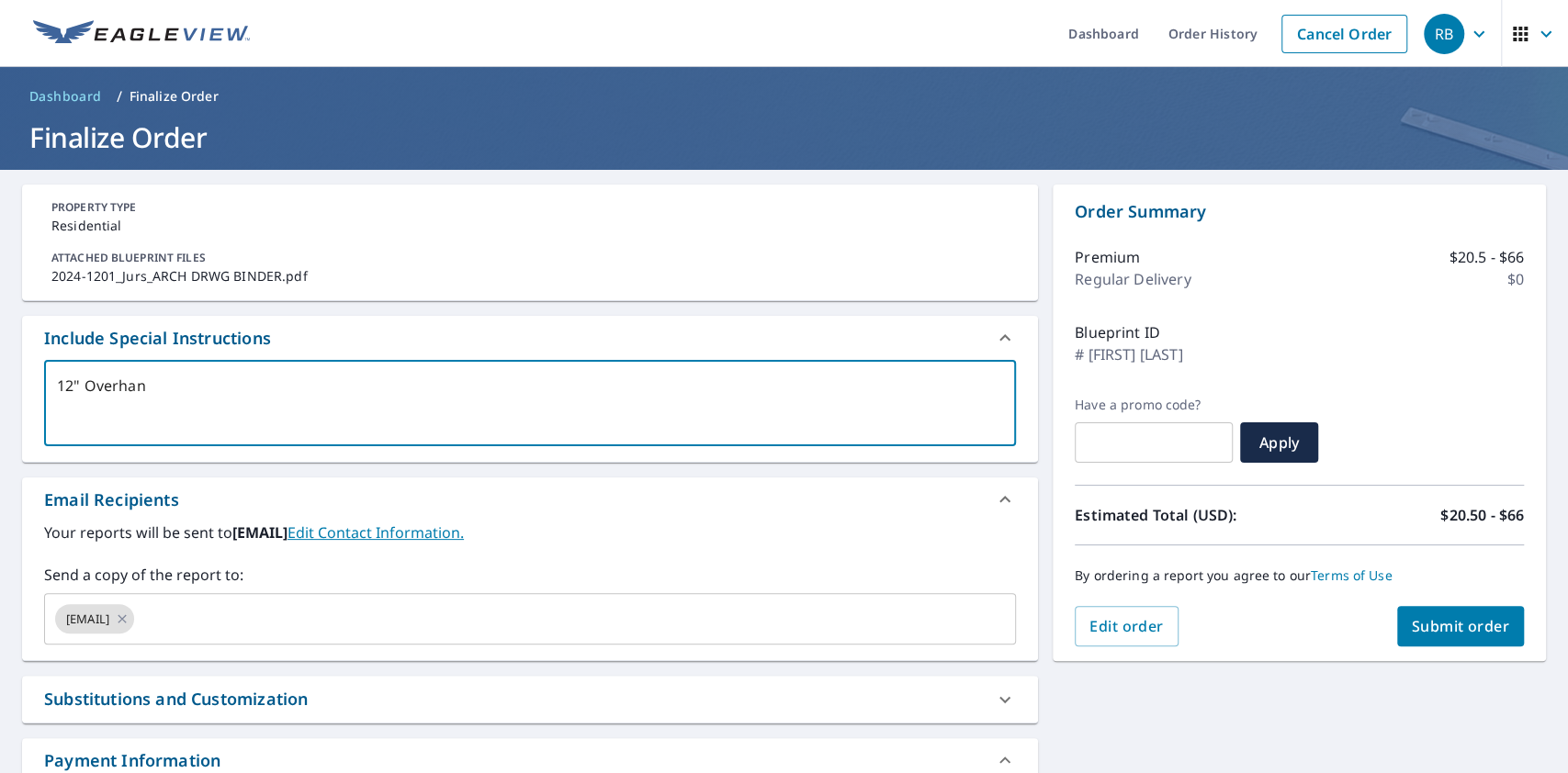 type on "12" Overhang" 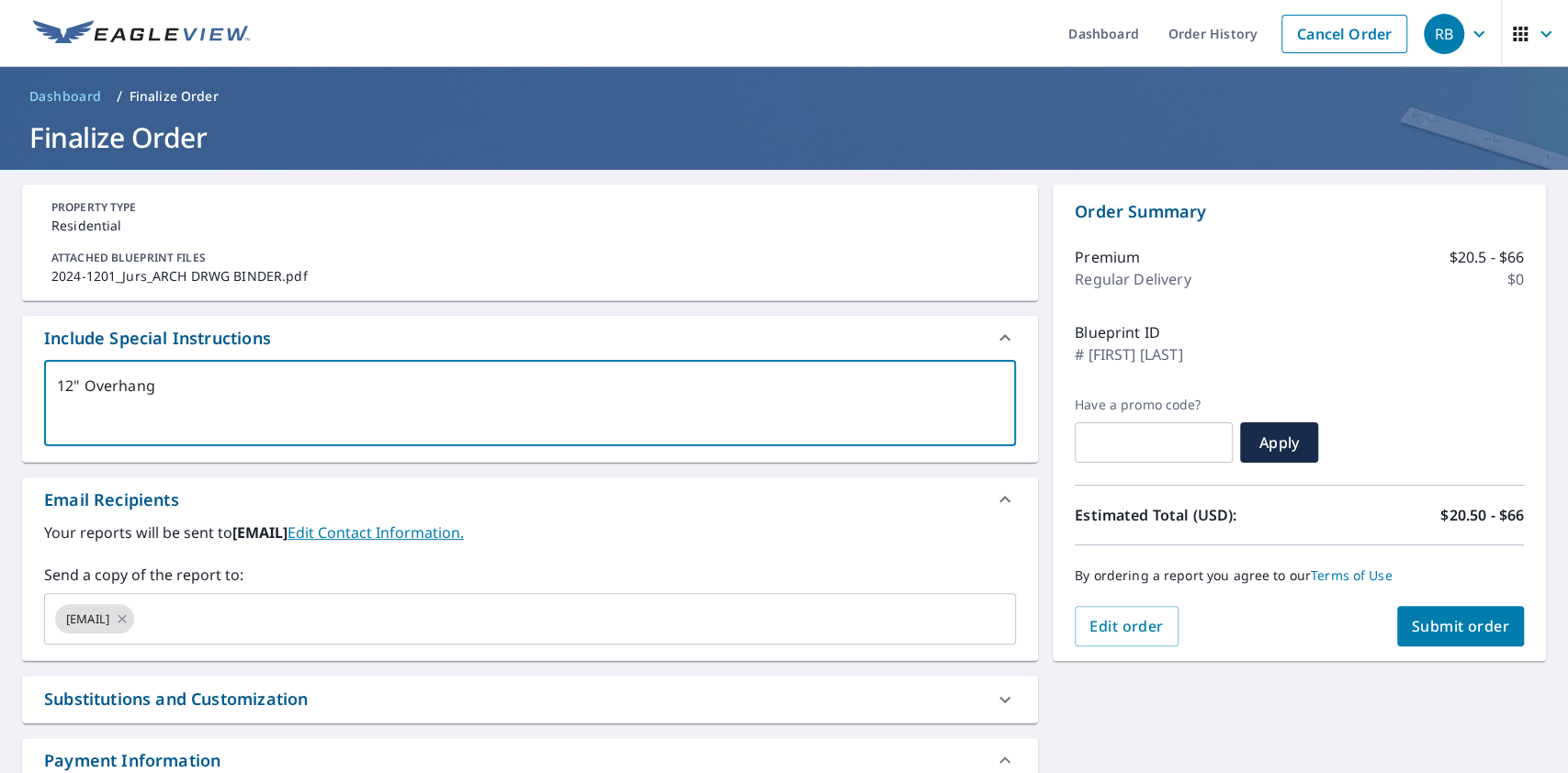 type on "12" Overhang" 